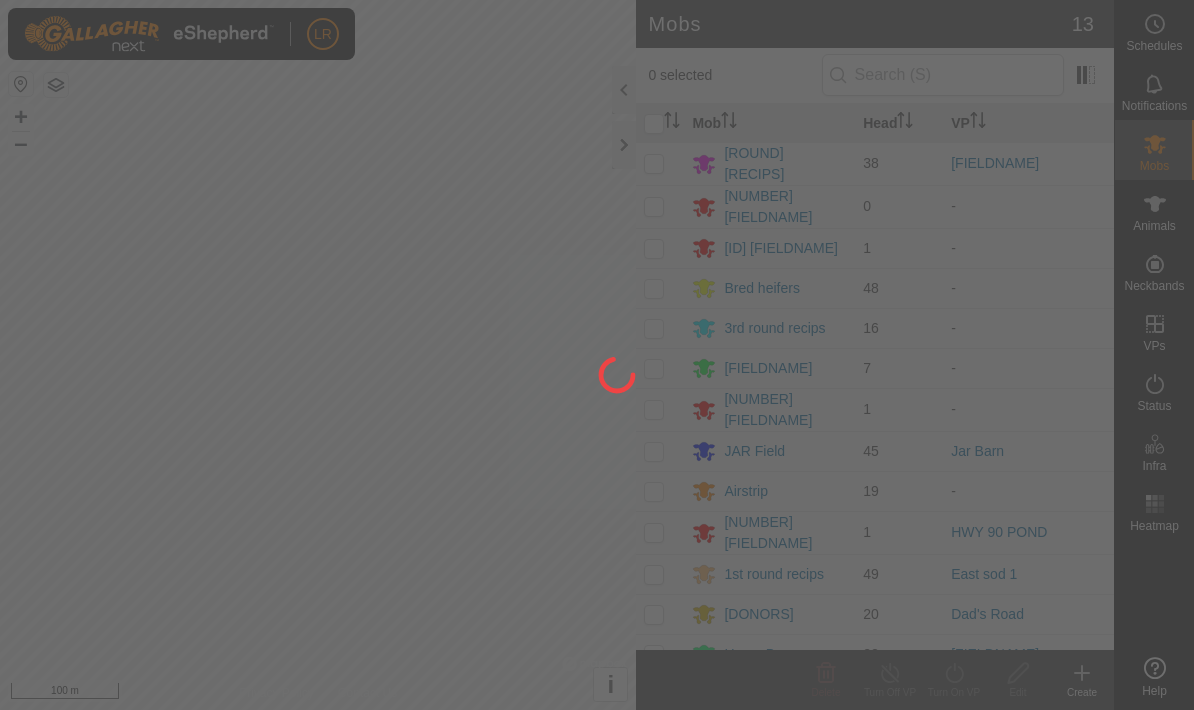scroll, scrollTop: 0, scrollLeft: 0, axis: both 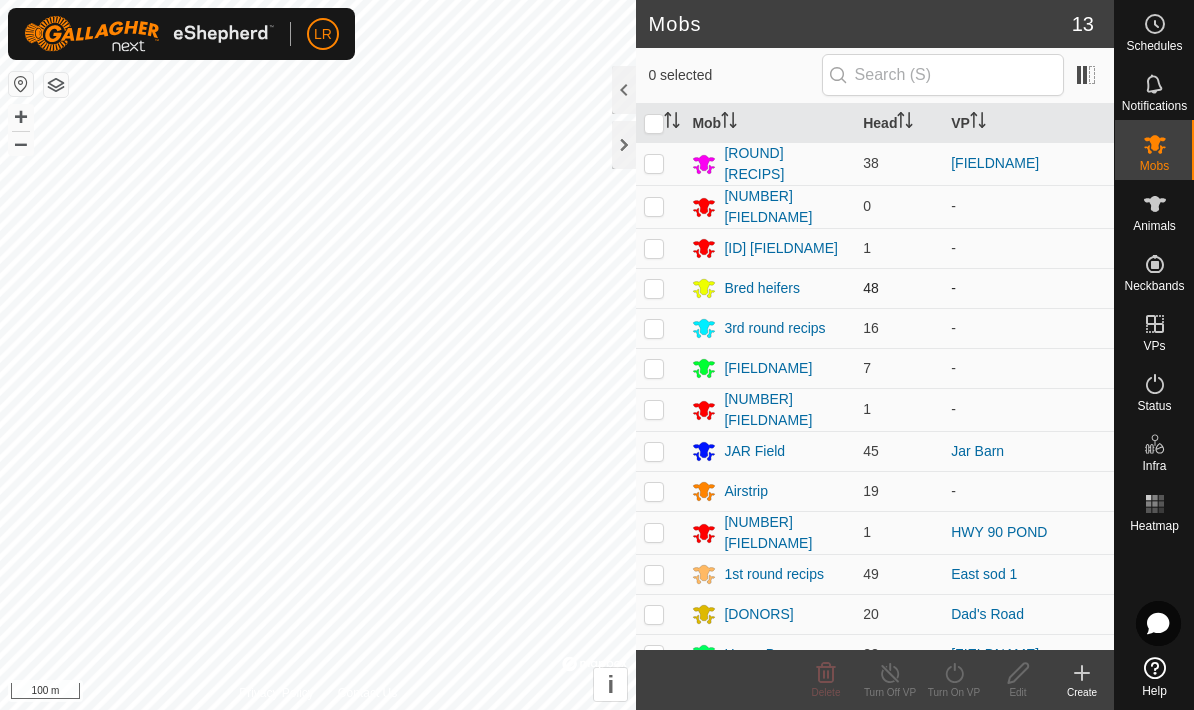 click at bounding box center [654, 288] 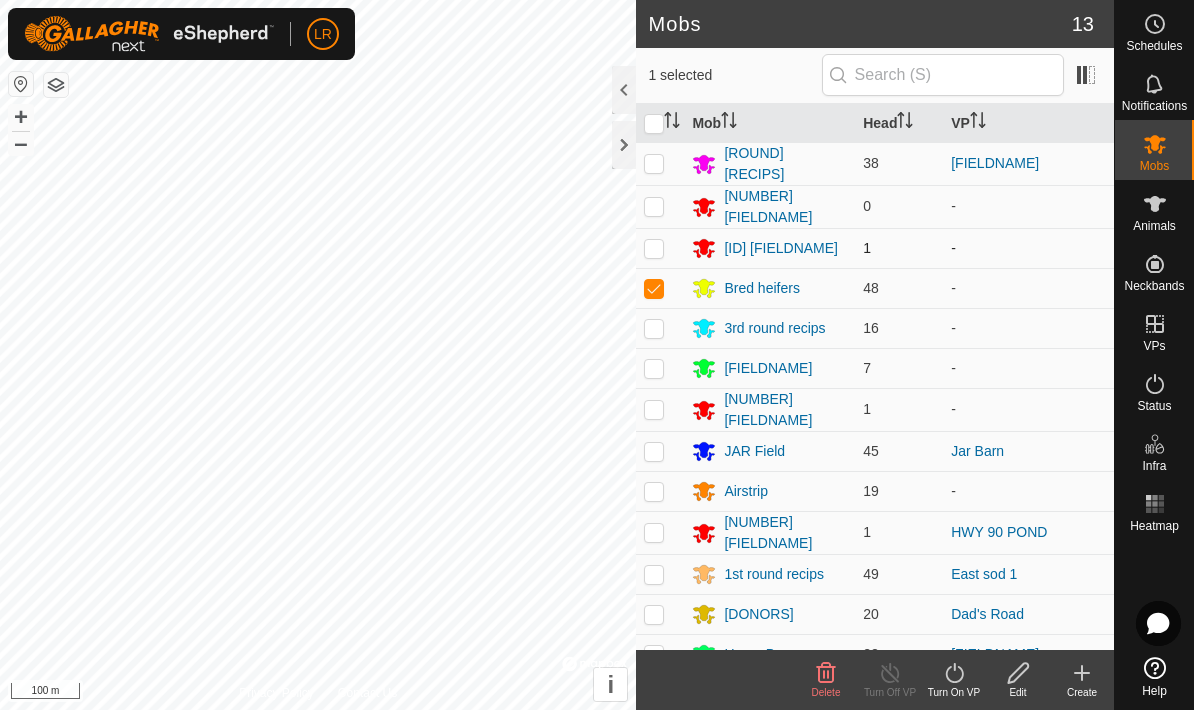 click at bounding box center (654, 248) 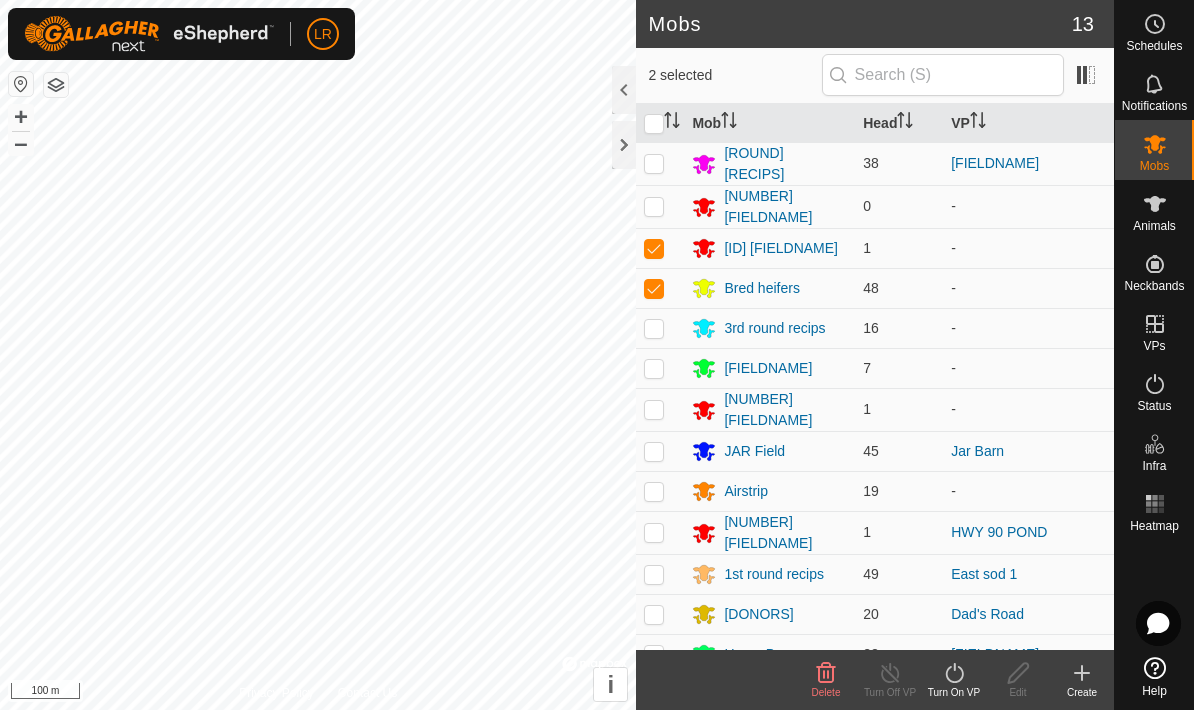 click on "Turn On VP" 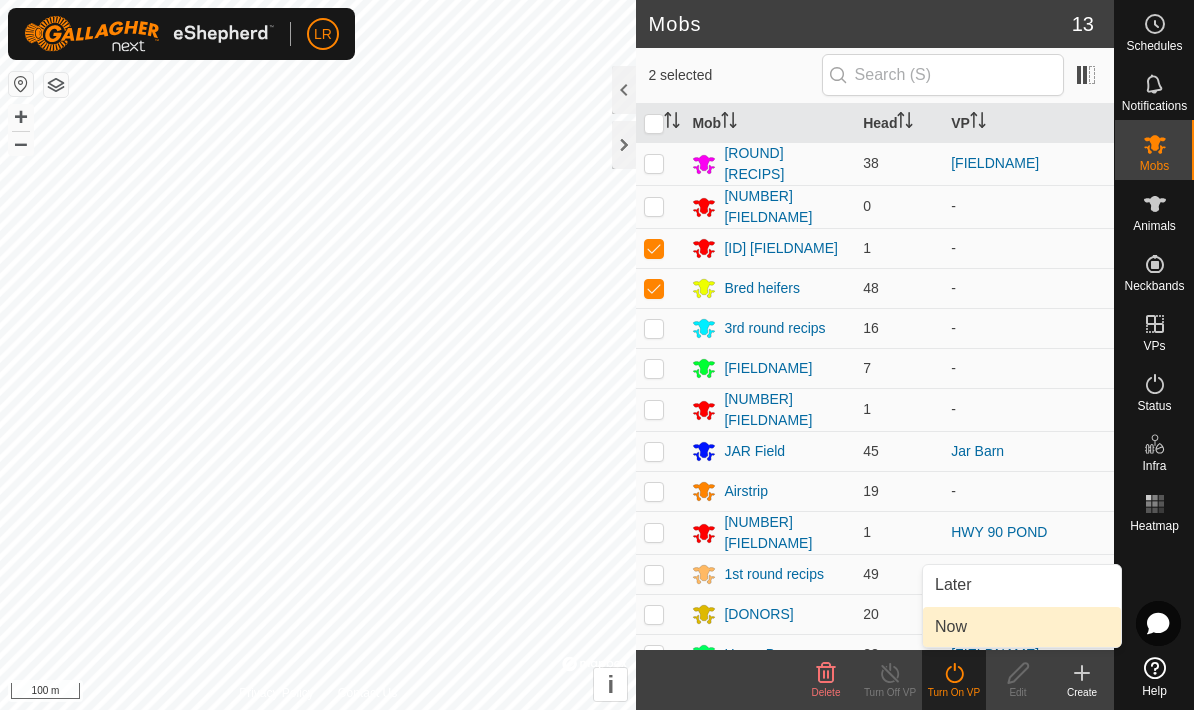 click on "Now" at bounding box center [951, 627] 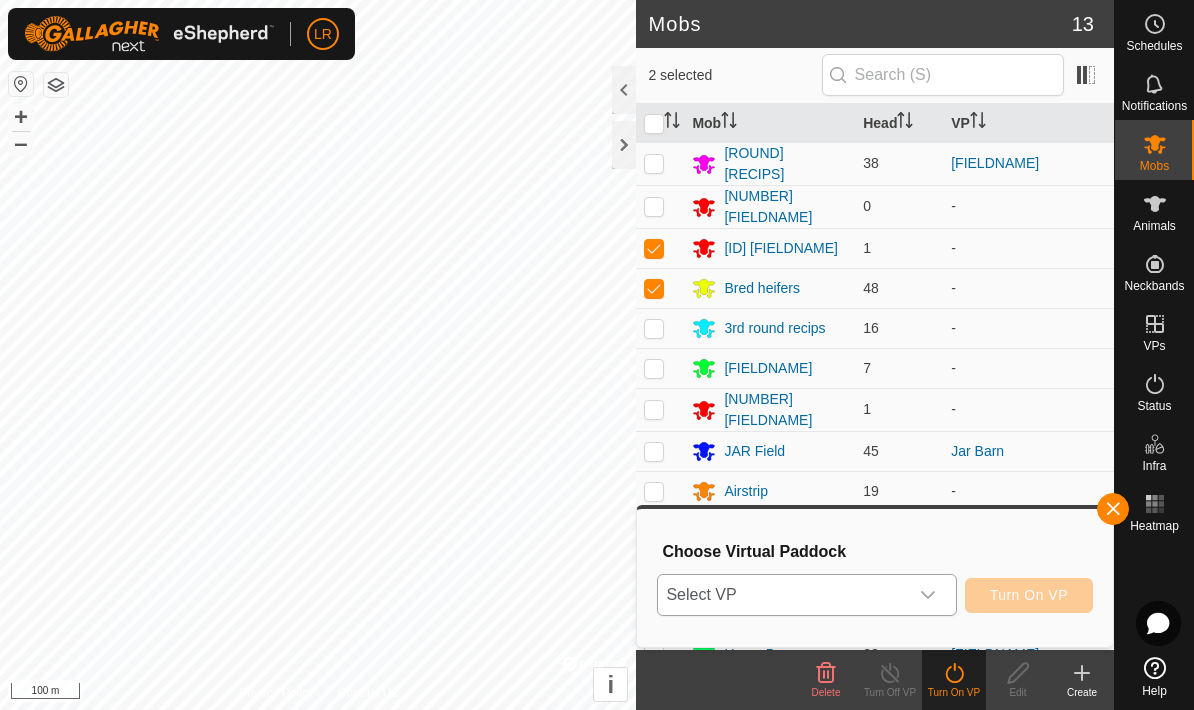 click on "Select VP" at bounding box center [782, 595] 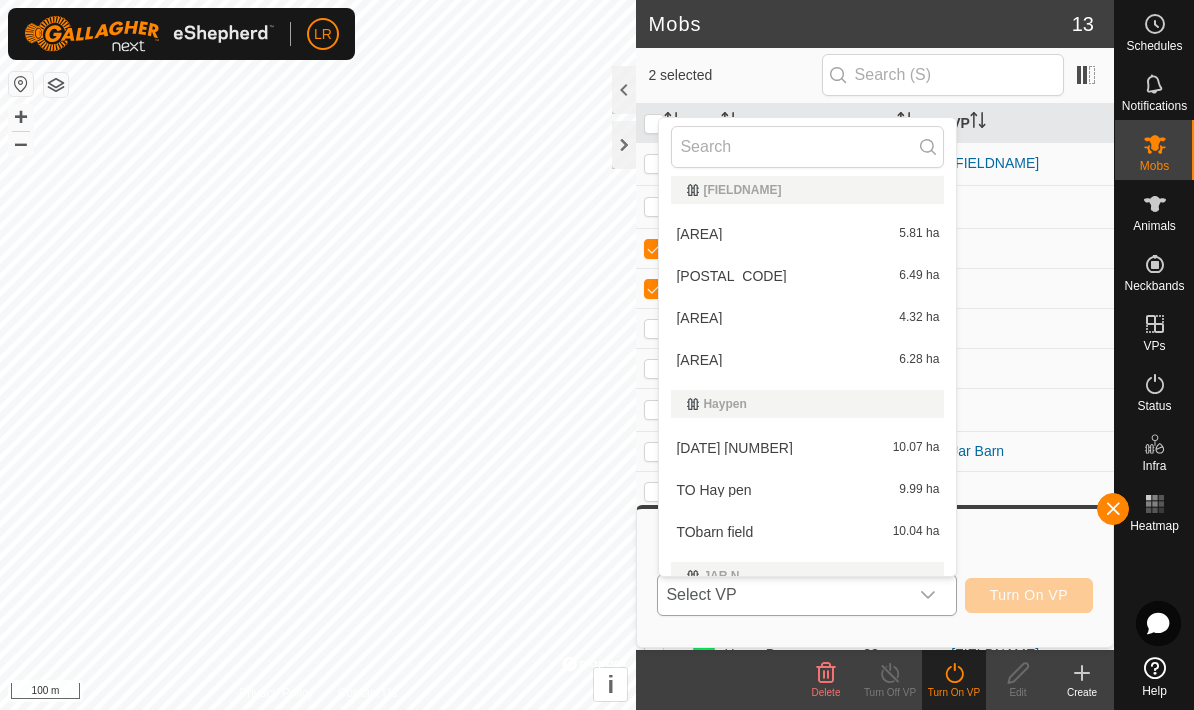scroll, scrollTop: 648, scrollLeft: 0, axis: vertical 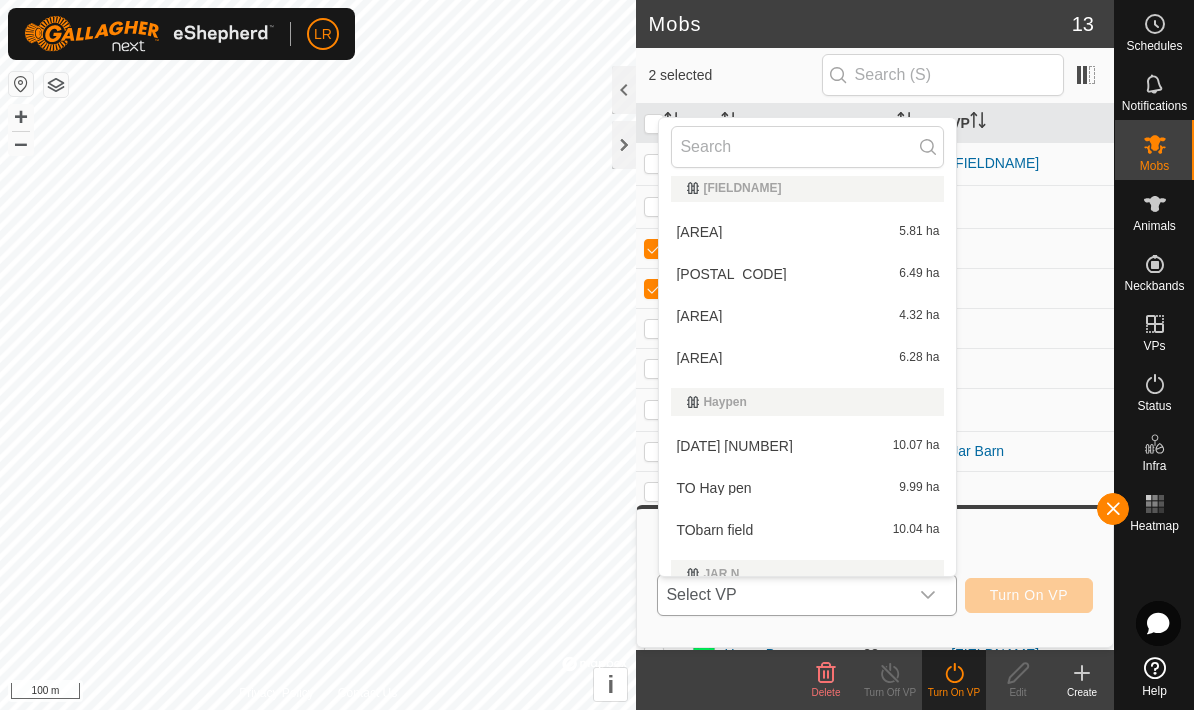 click on "[AREA]" at bounding box center (807, 358) 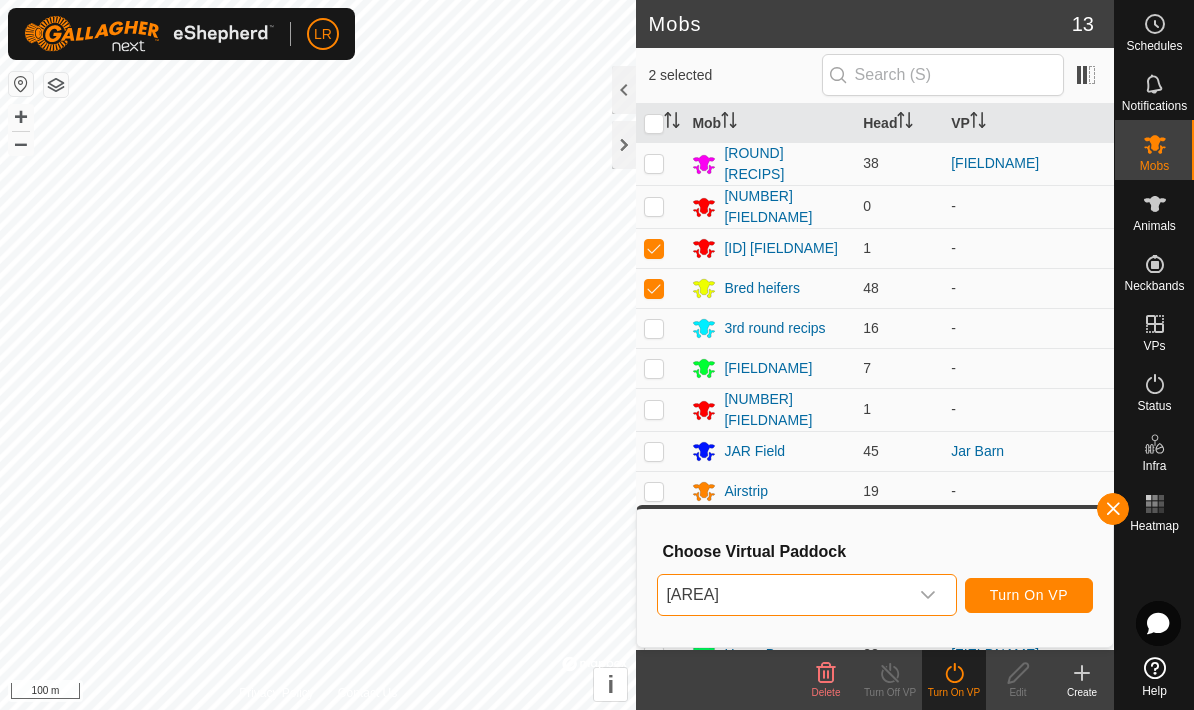 click on "Turn On VP" at bounding box center (1029, 595) 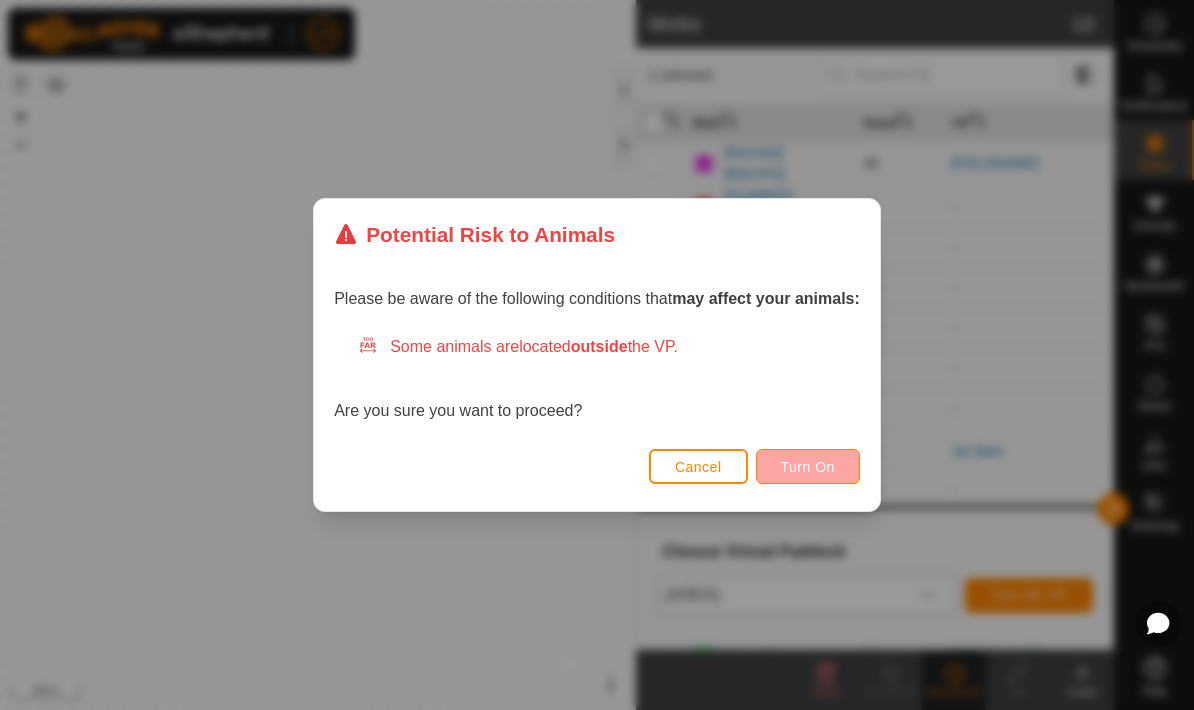click on "Turn On" at bounding box center [808, 467] 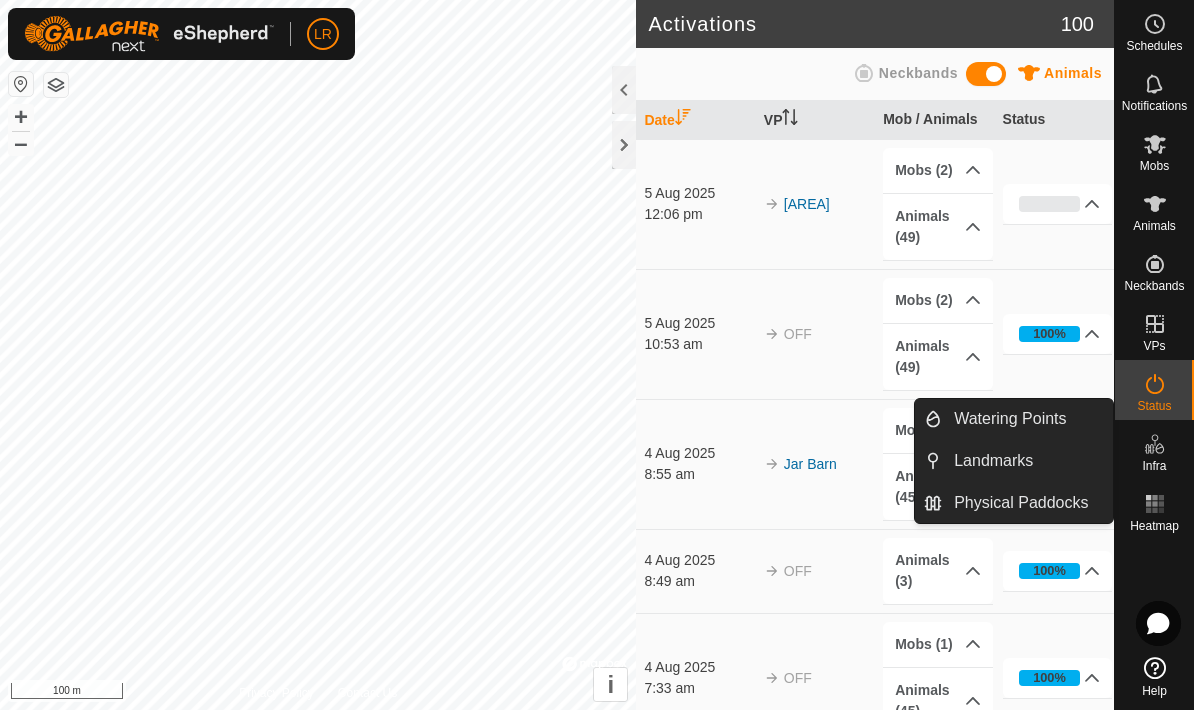 click 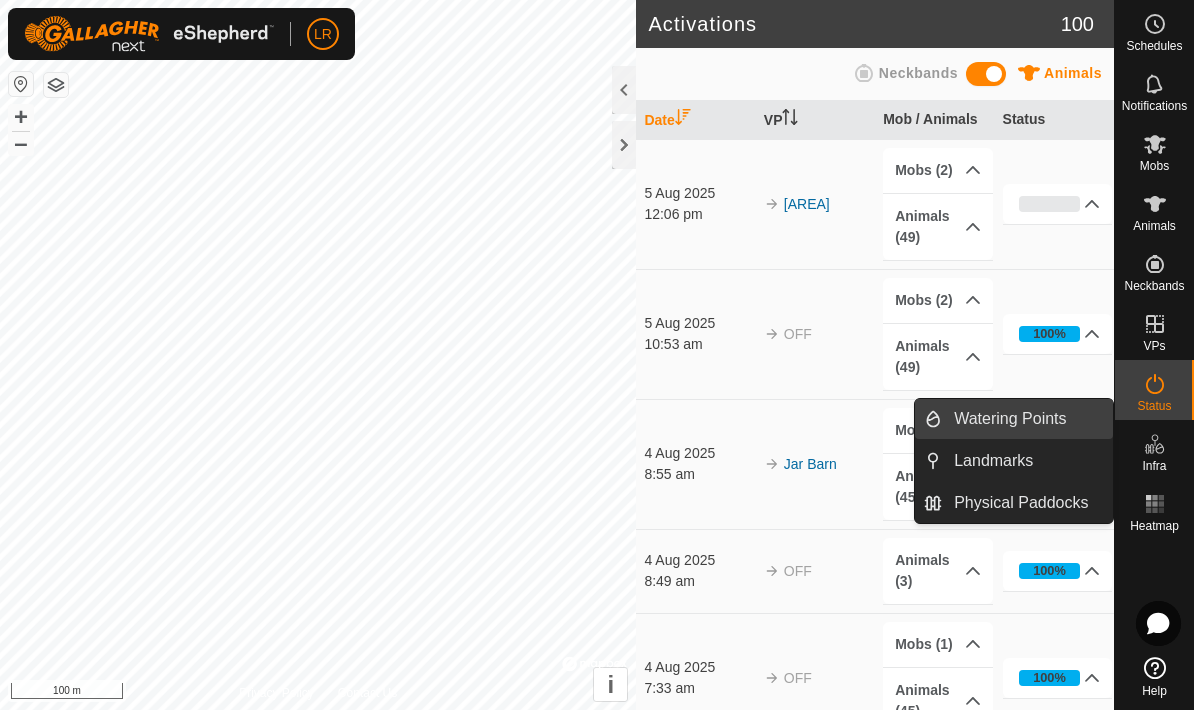 click on "Watering Points" at bounding box center [1027, 419] 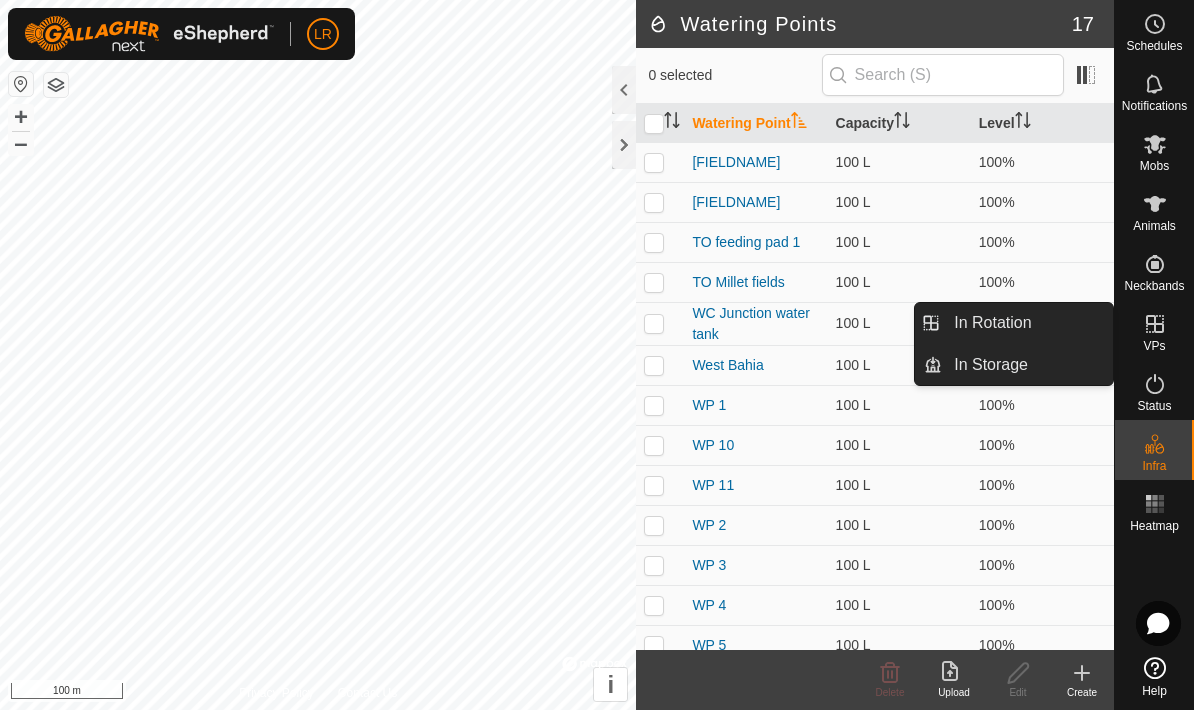 click on "VPs" at bounding box center (1154, 346) 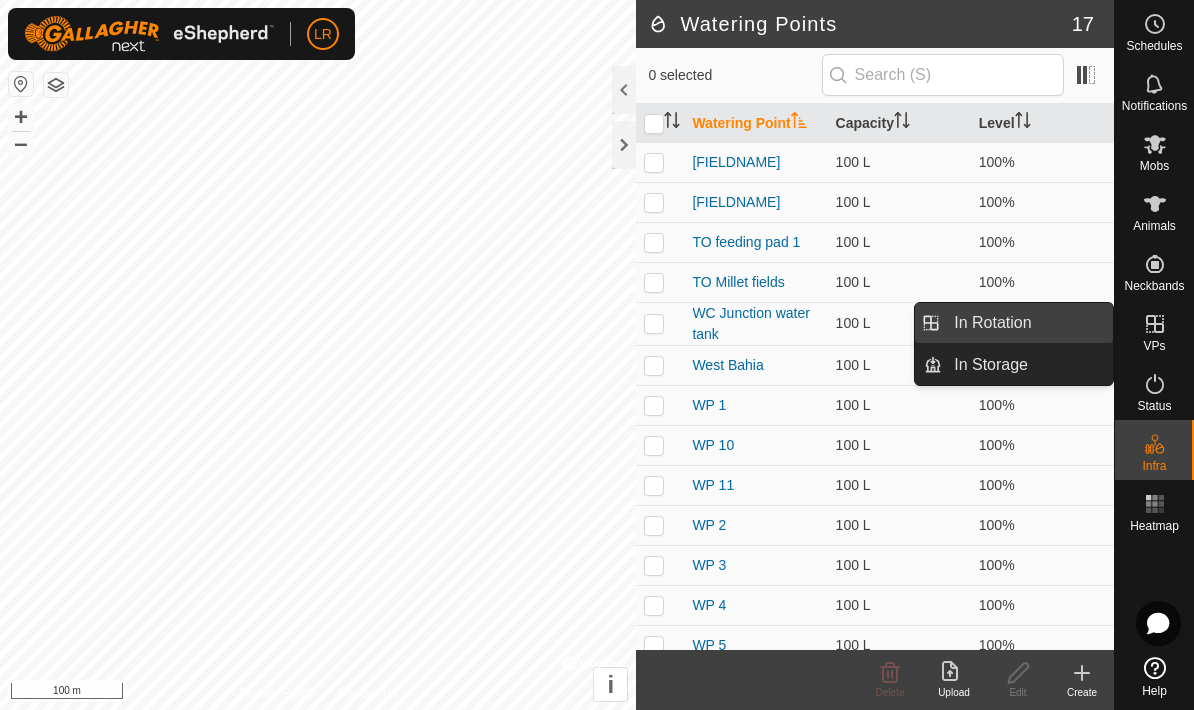 click on "In Rotation" at bounding box center (1027, 323) 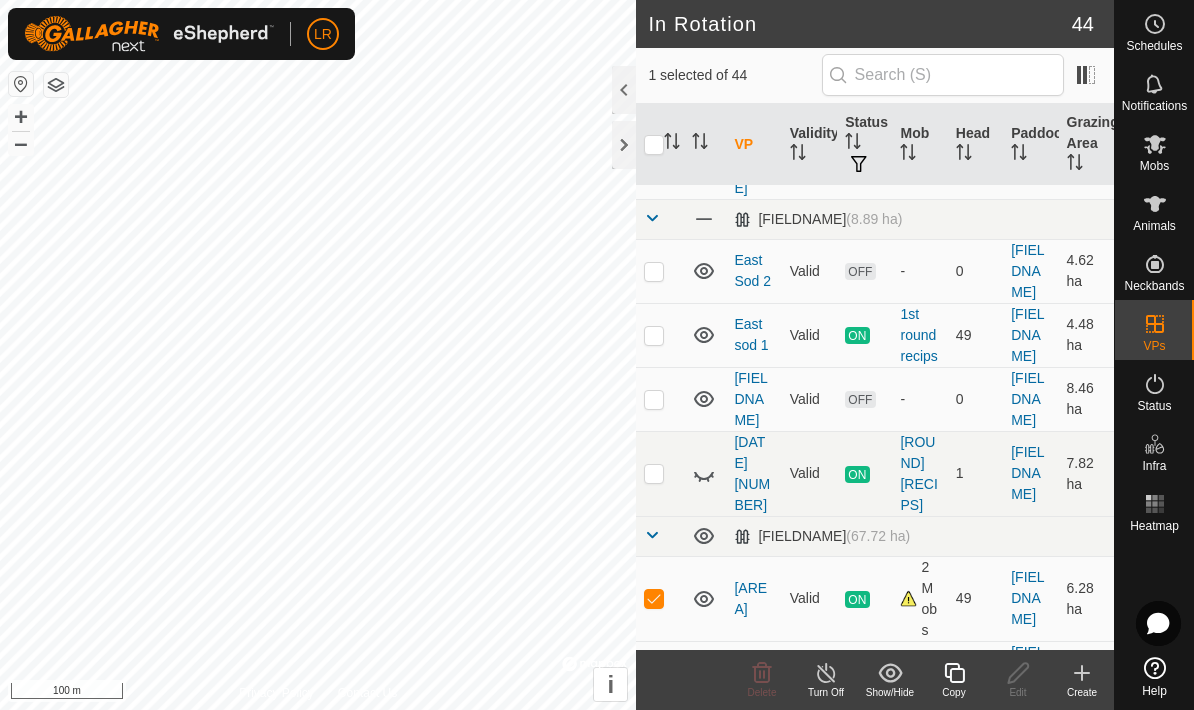 scroll, scrollTop: 664, scrollLeft: 0, axis: vertical 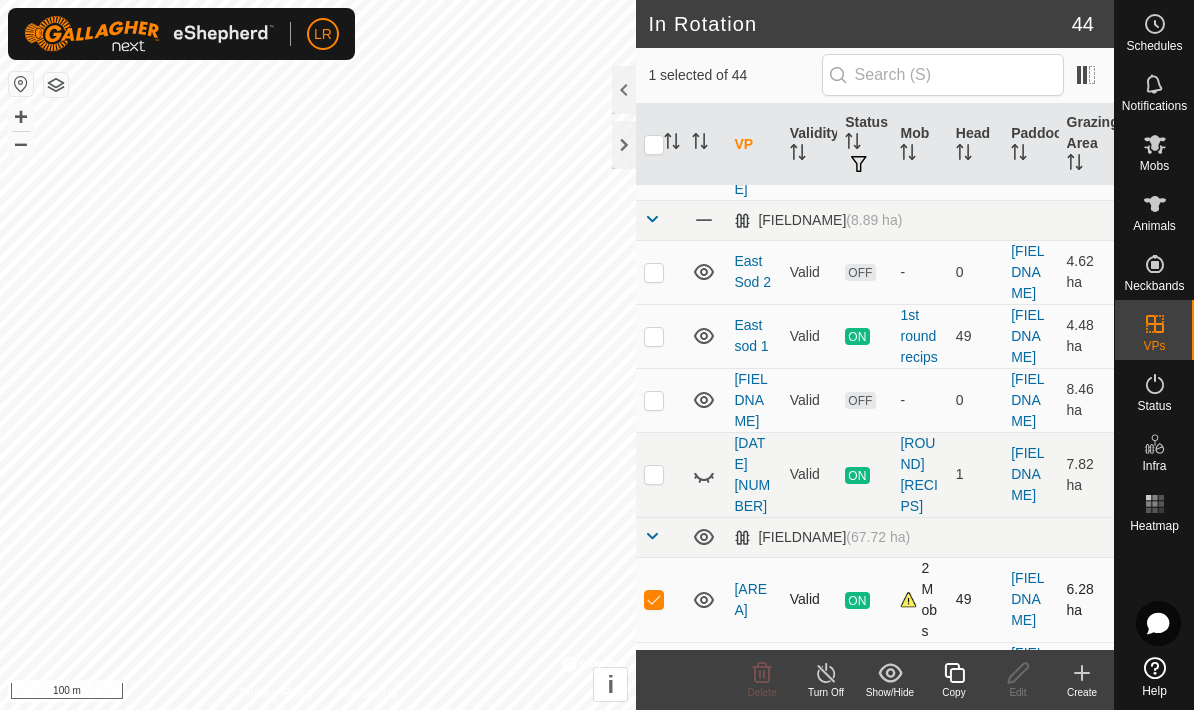 click at bounding box center (654, 599) 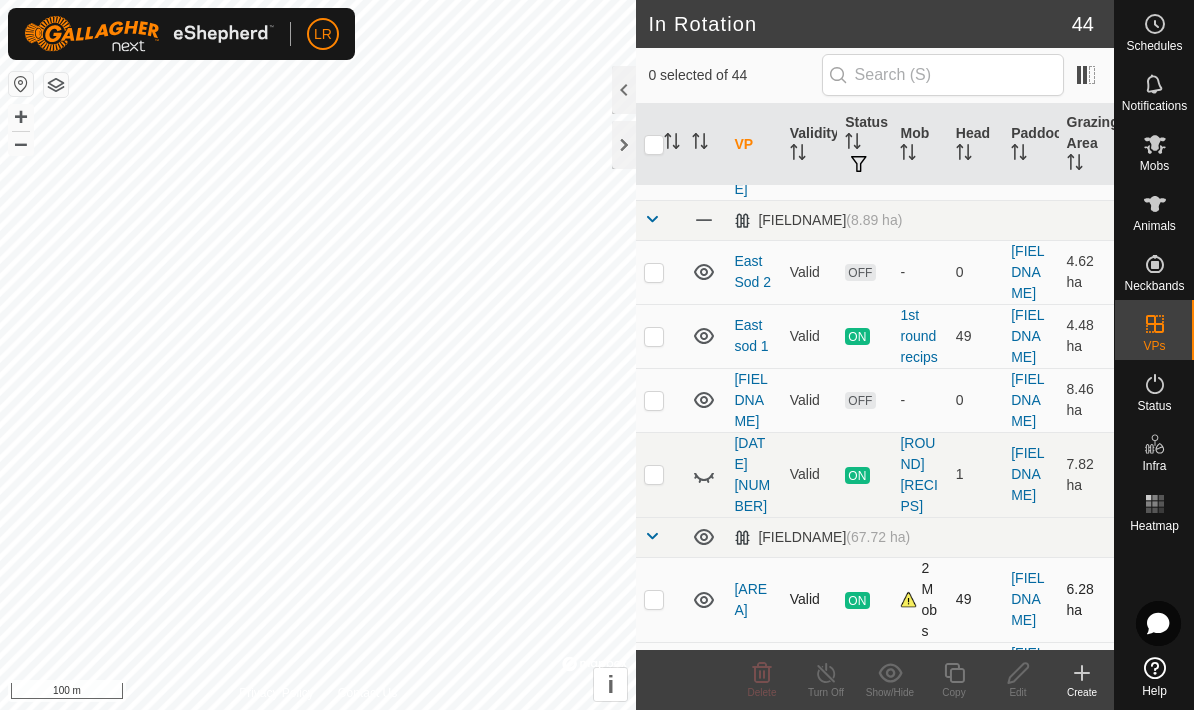 click at bounding box center (654, 599) 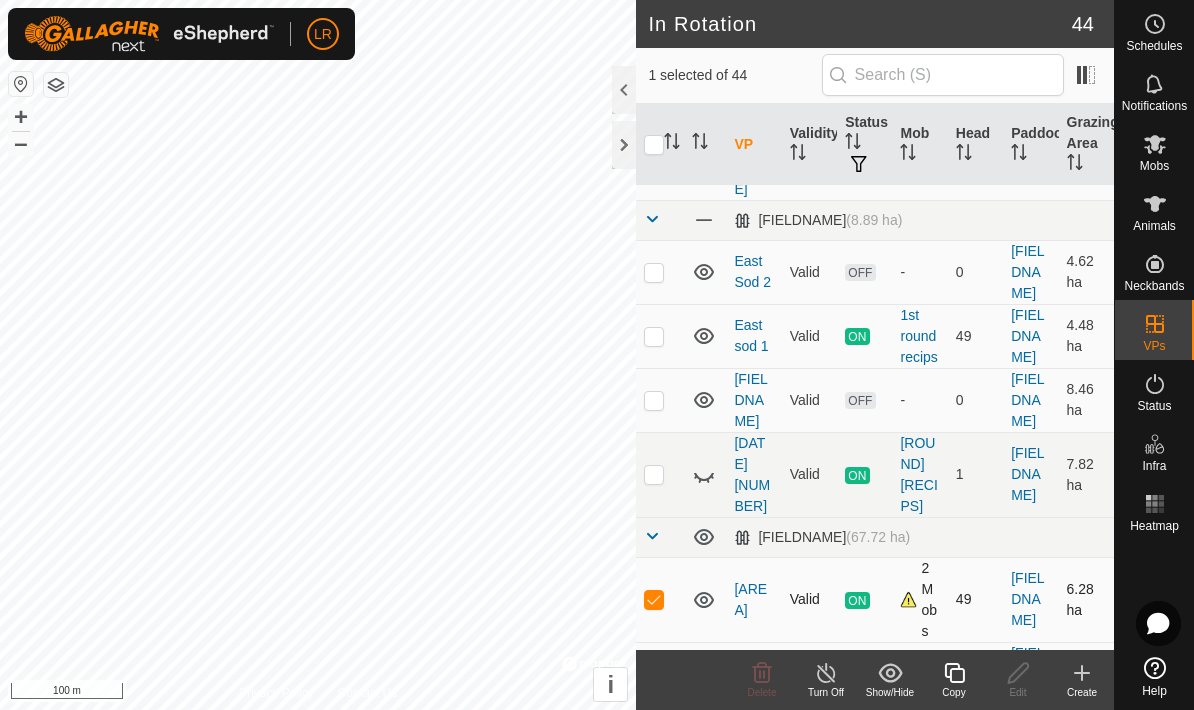 click at bounding box center [654, 599] 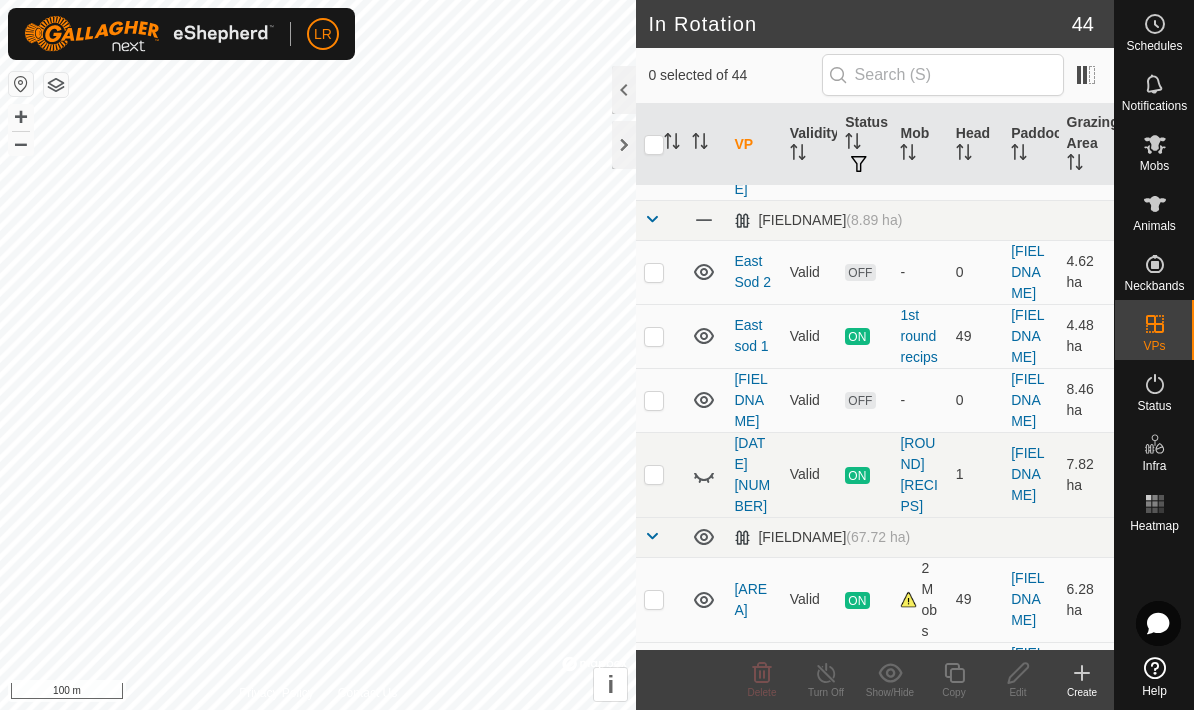 click 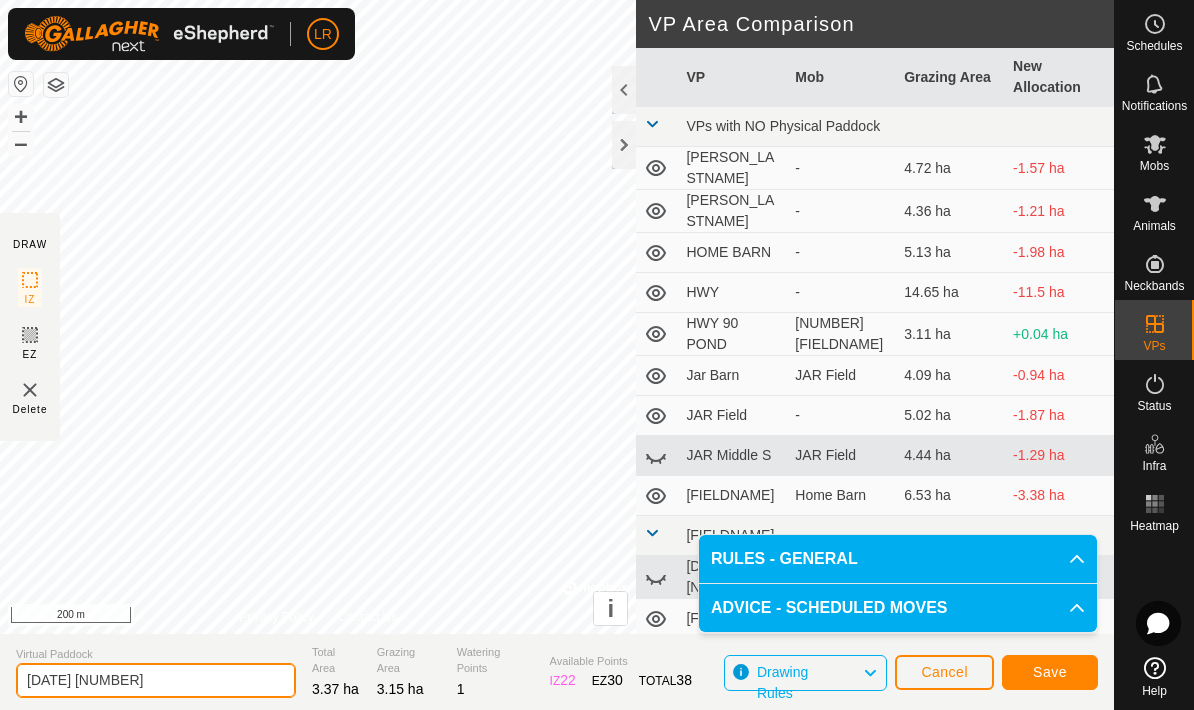 click on "[DATE] [NUMBER]" 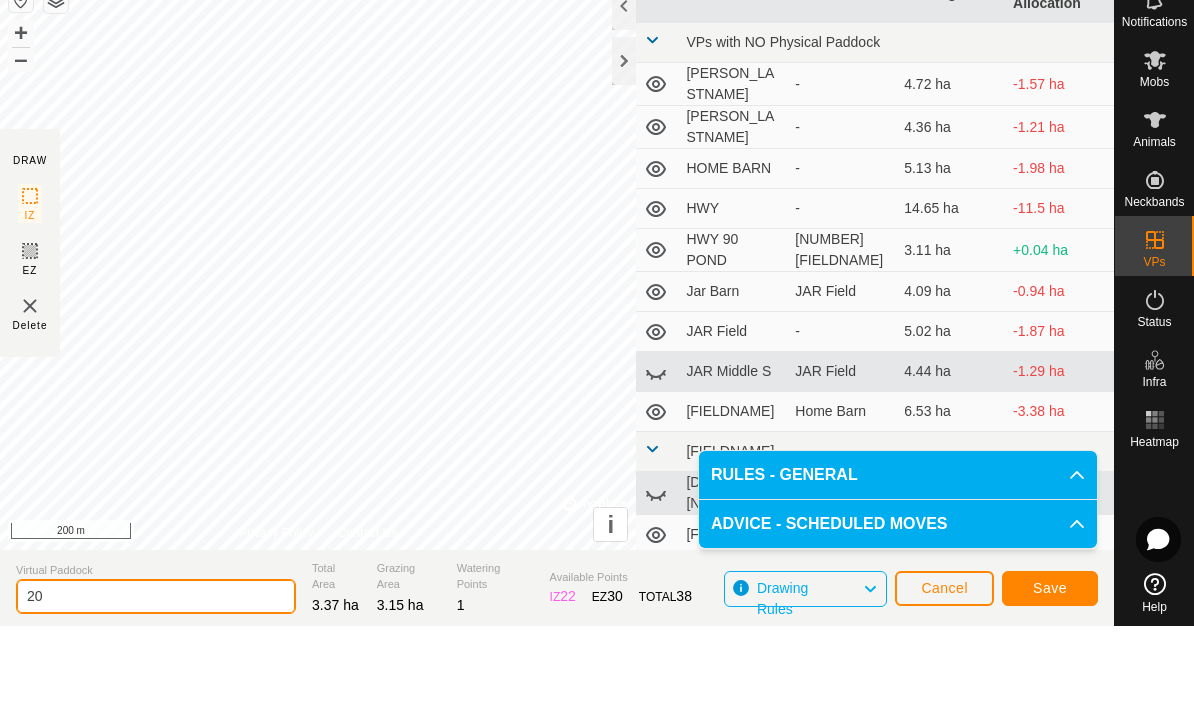 type on "2" 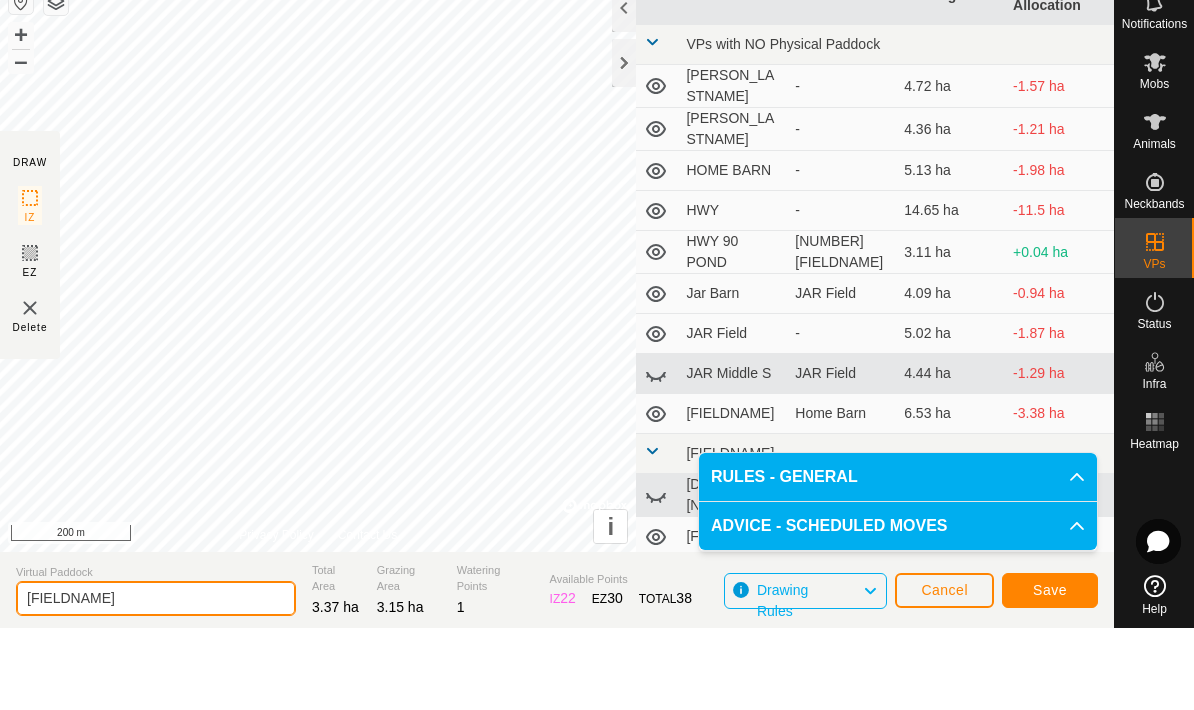 type on "[FIELDNAME]" 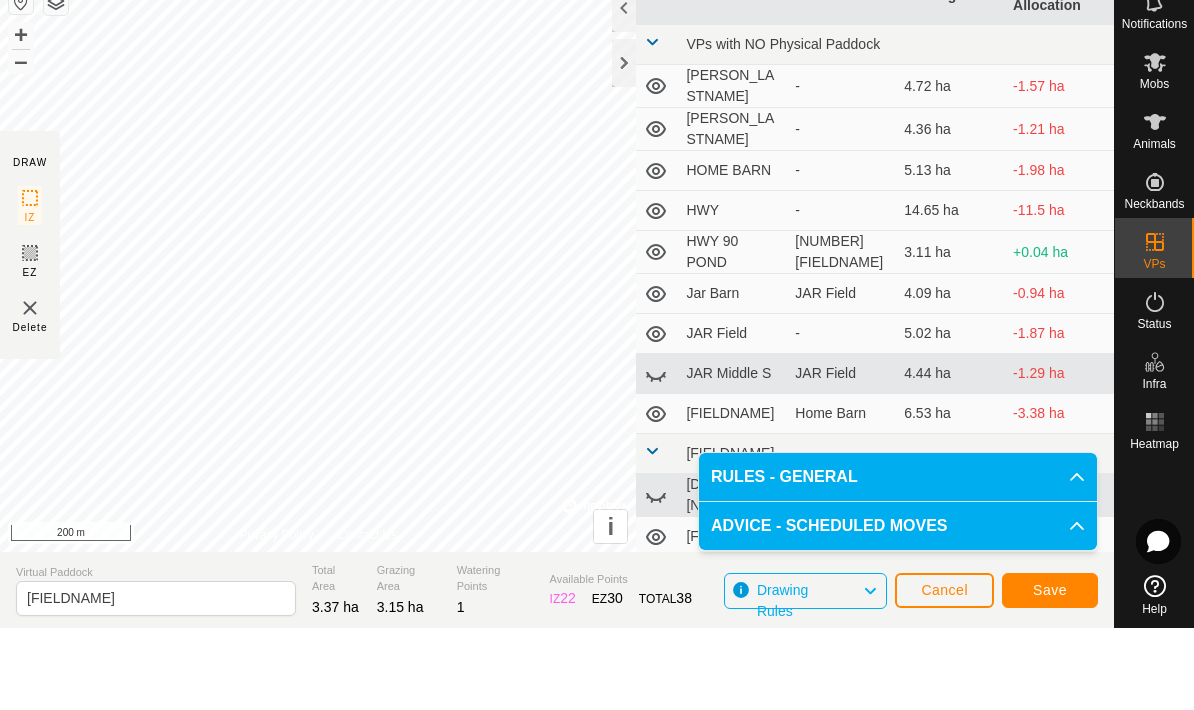click on "[FIELDNAME] [FIELDNAME] [TOTAL_AREA] [GRAZING_AREA] [WATERING_POINTS] [AVAILABLE_POINTS] [IZ] [EZ] [TOTAL] [DRAWING_RULES]" 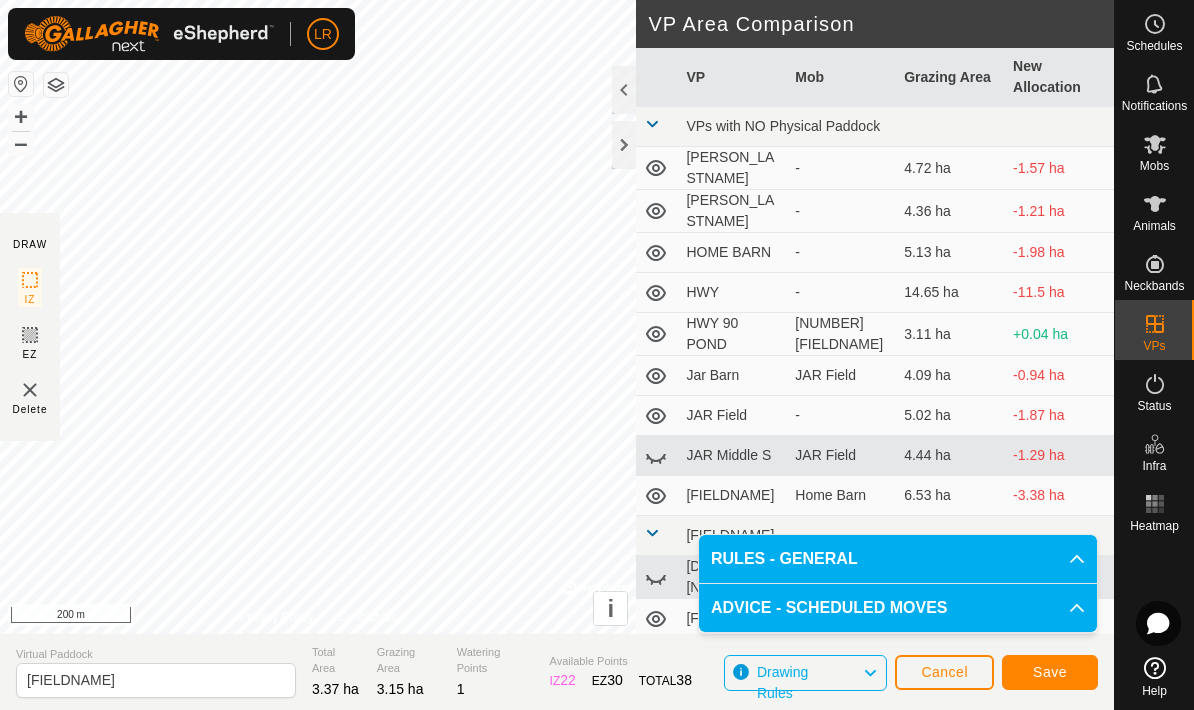 click on "Save" 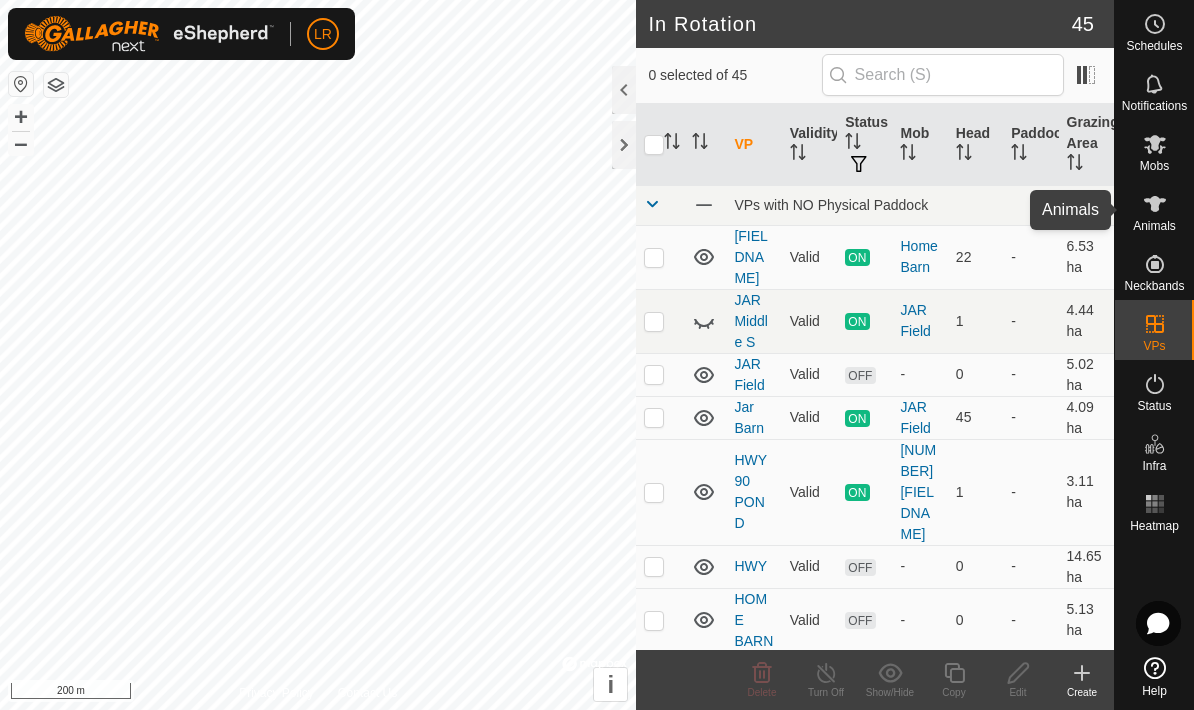 click on "Animals" at bounding box center (1154, 226) 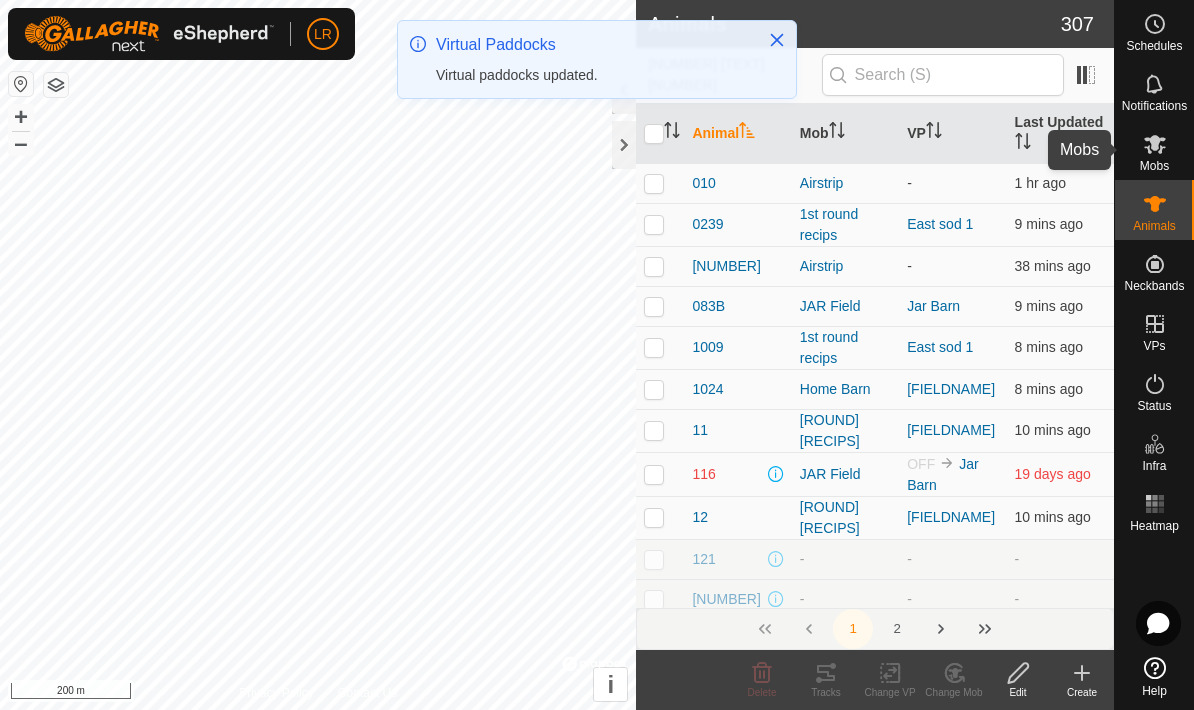 click 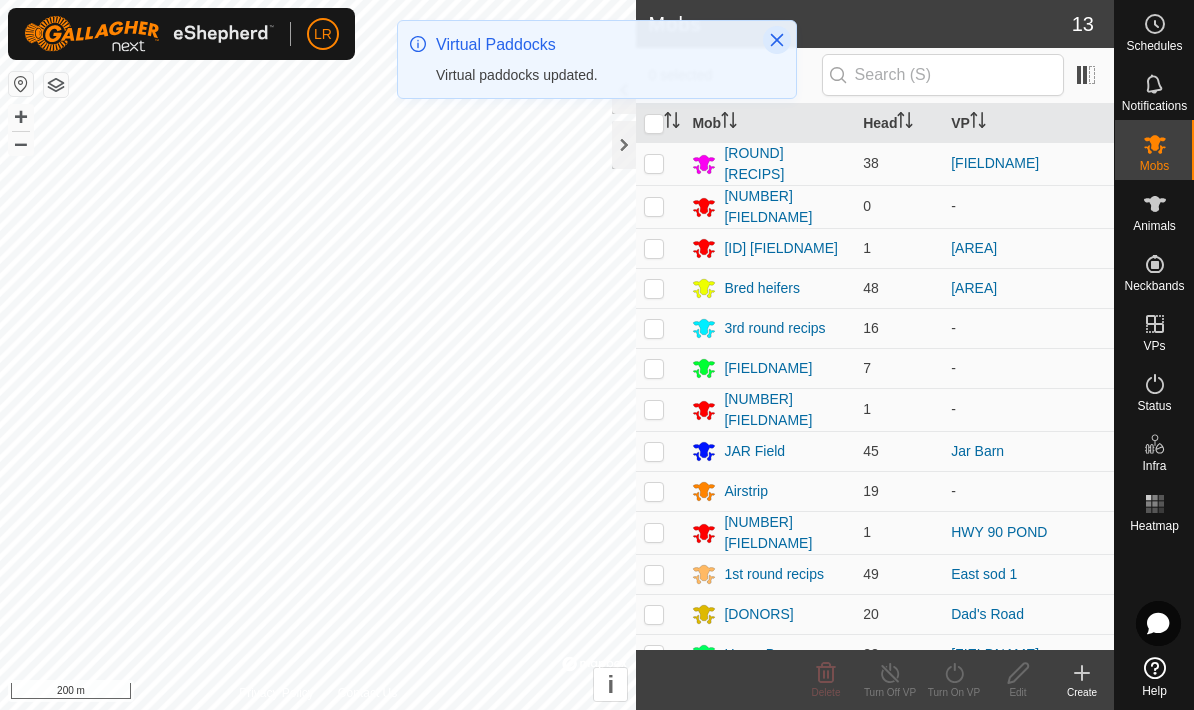 click 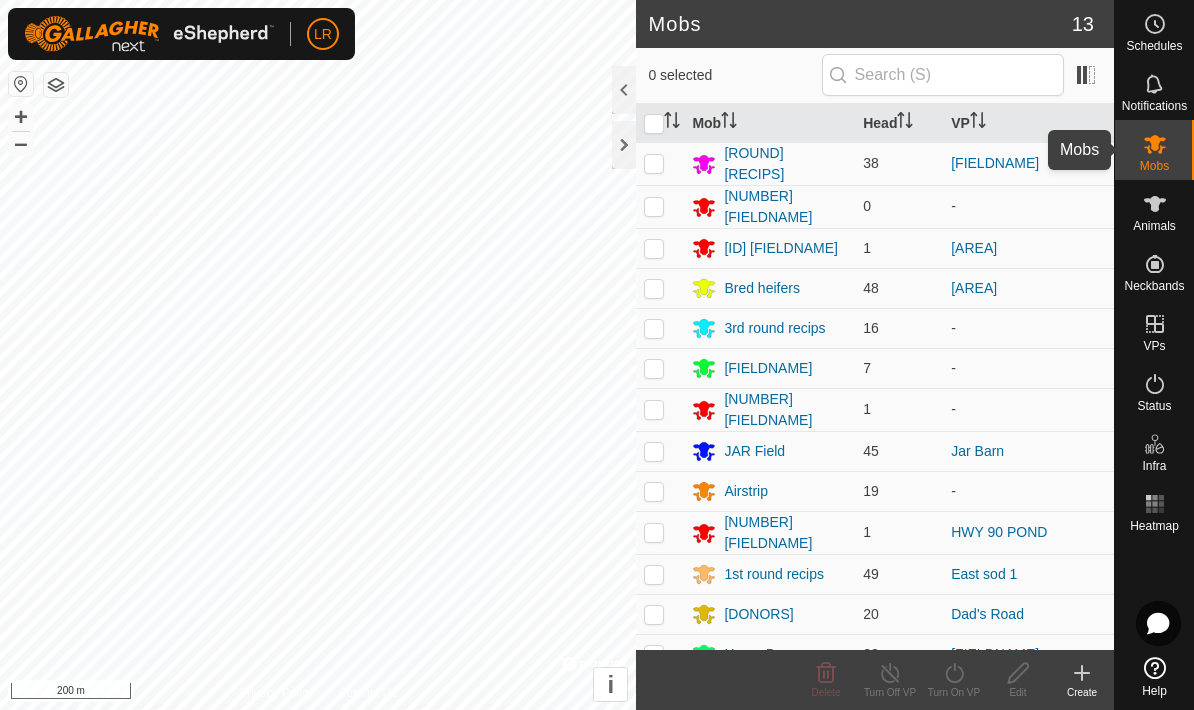 click 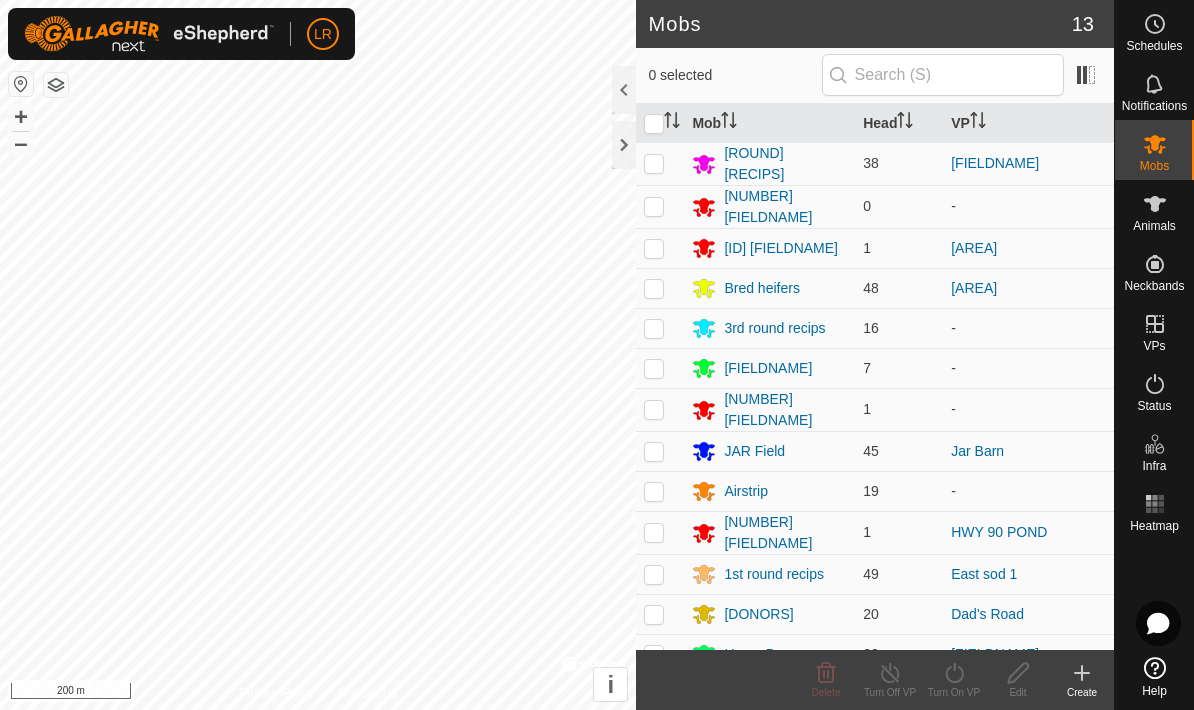 click 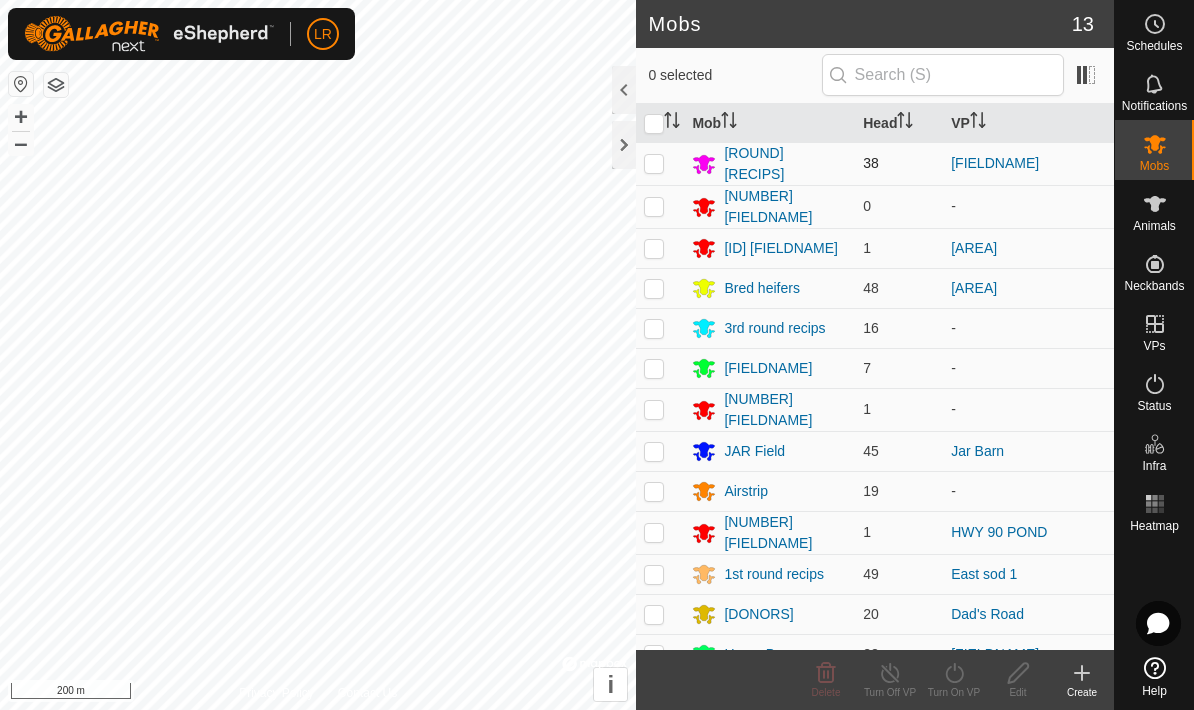 click at bounding box center [654, 163] 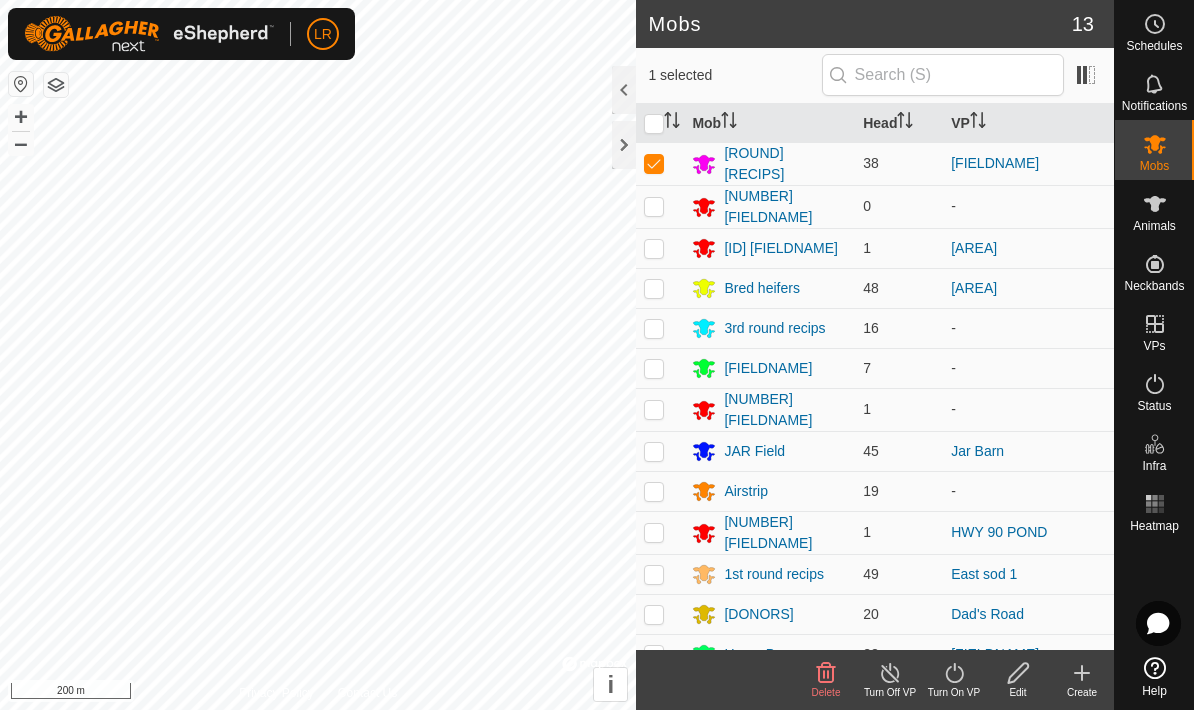 click on "Turn Off VP" 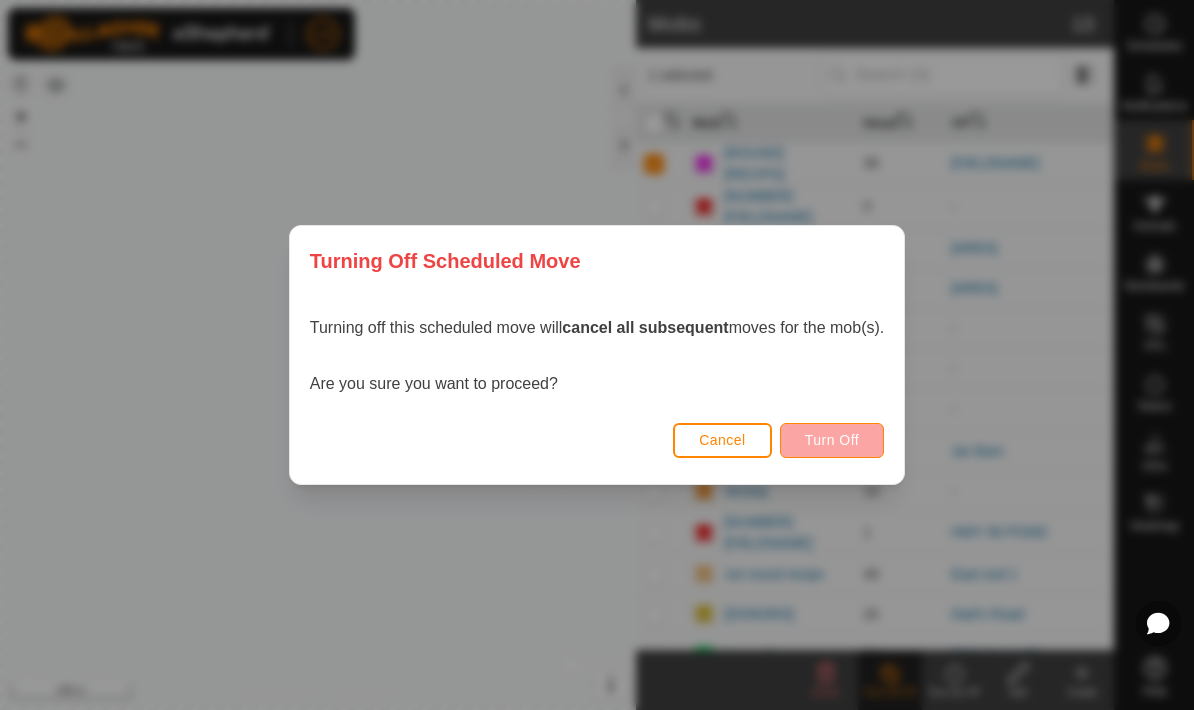 click on "Turn Off" at bounding box center [832, 440] 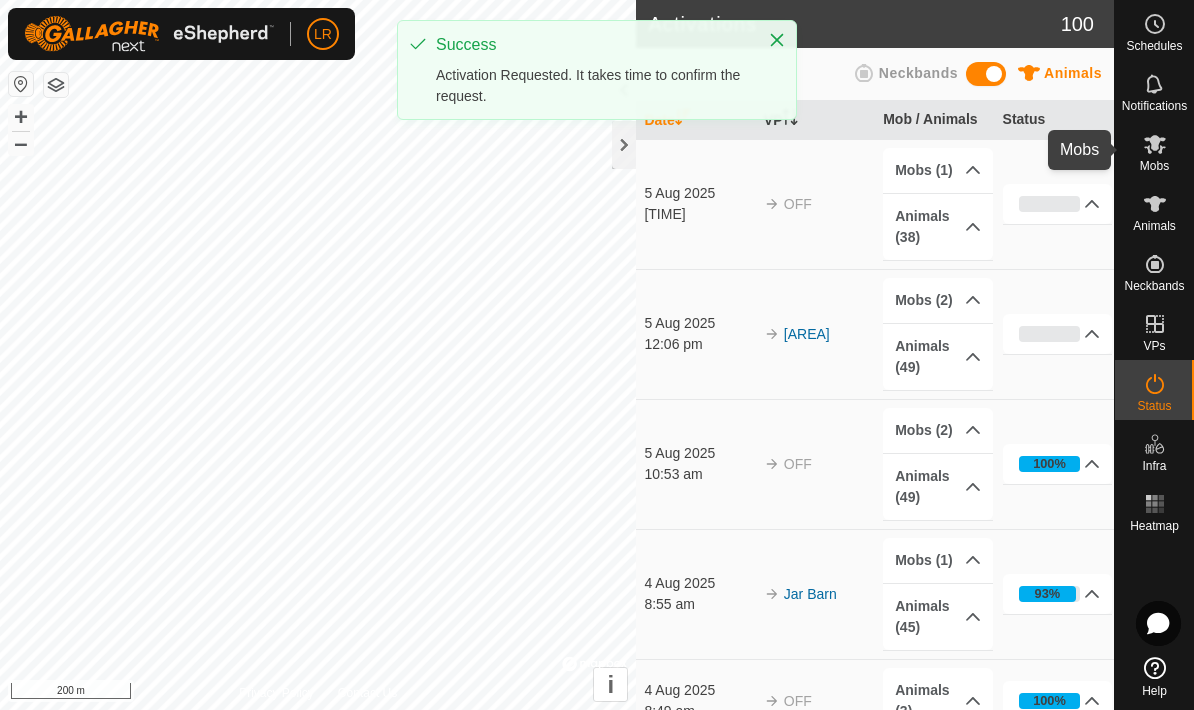 click on "Mobs" at bounding box center [1154, 166] 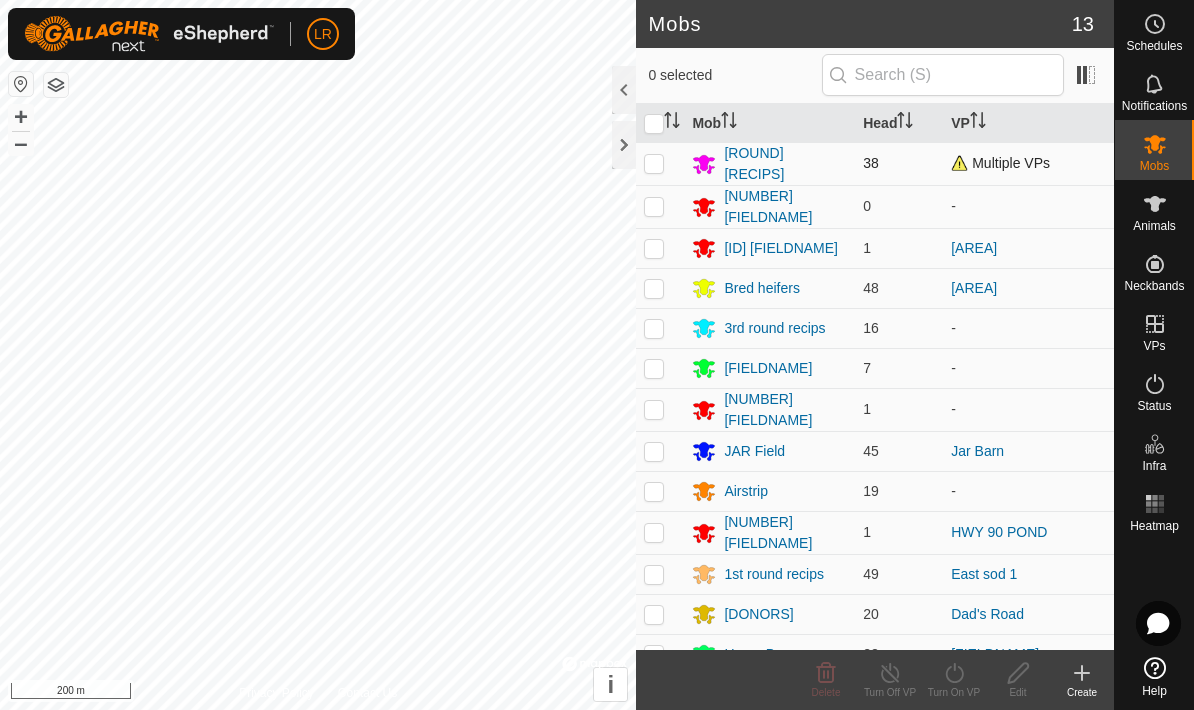 click at bounding box center [654, 163] 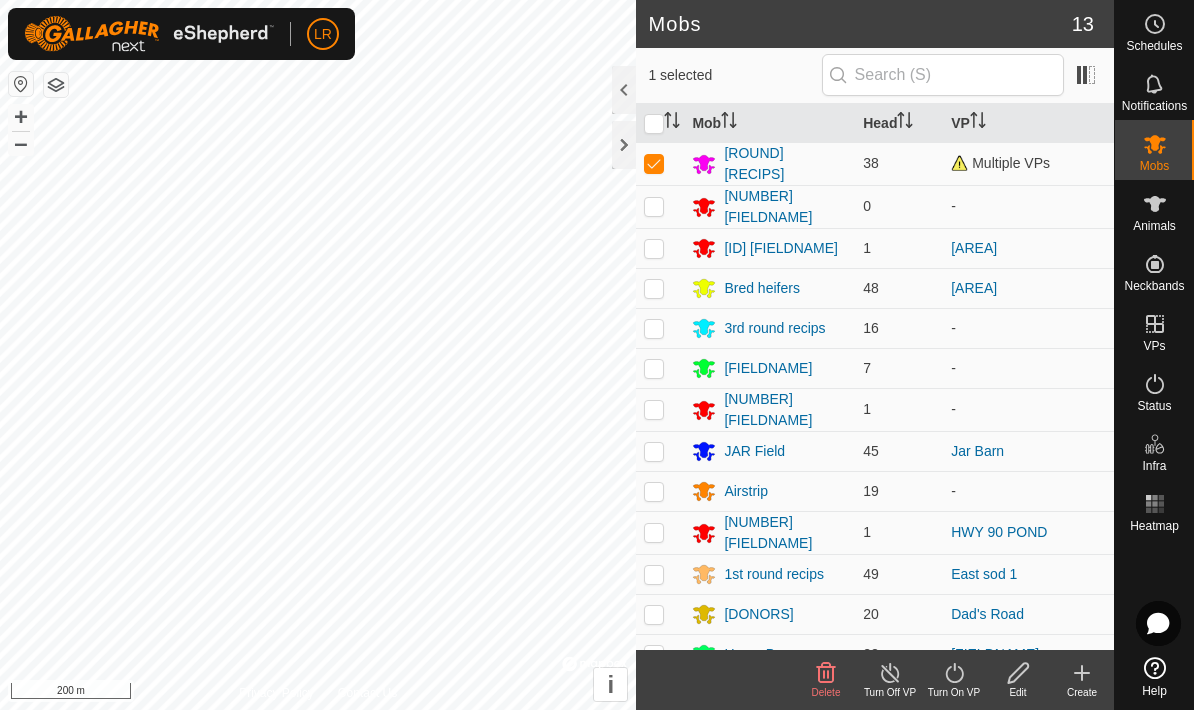 click on "Turn Off VP" 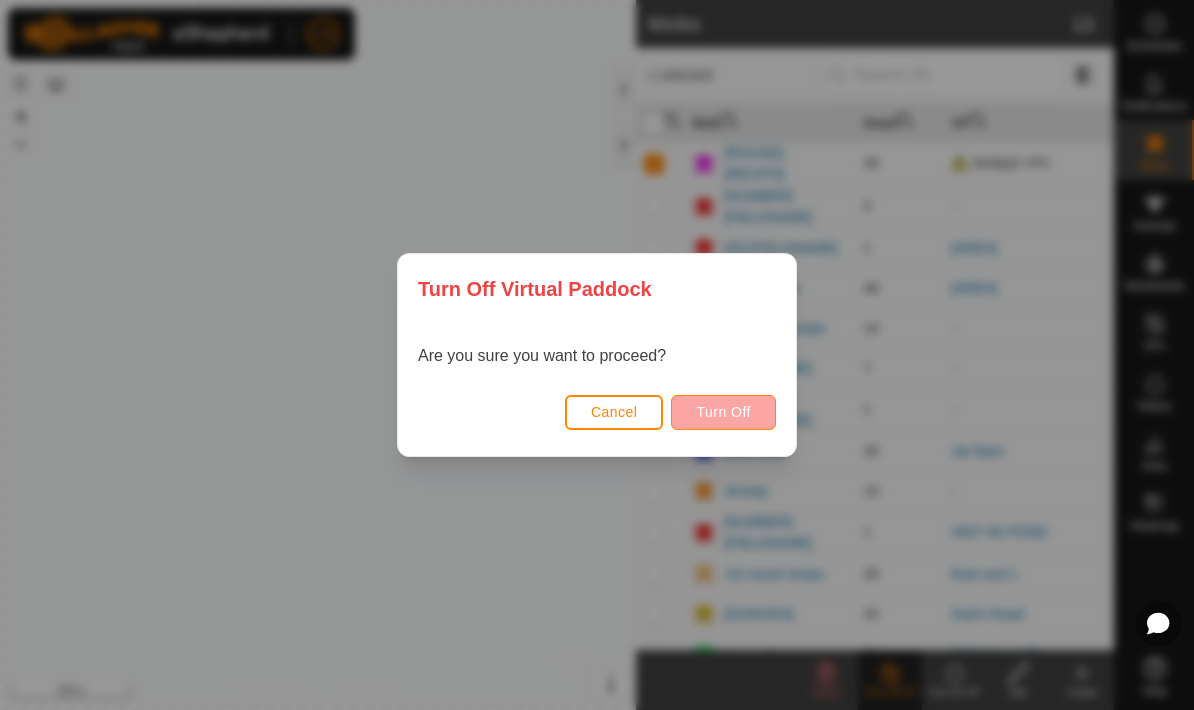 click on "Turn Off" at bounding box center [723, 412] 